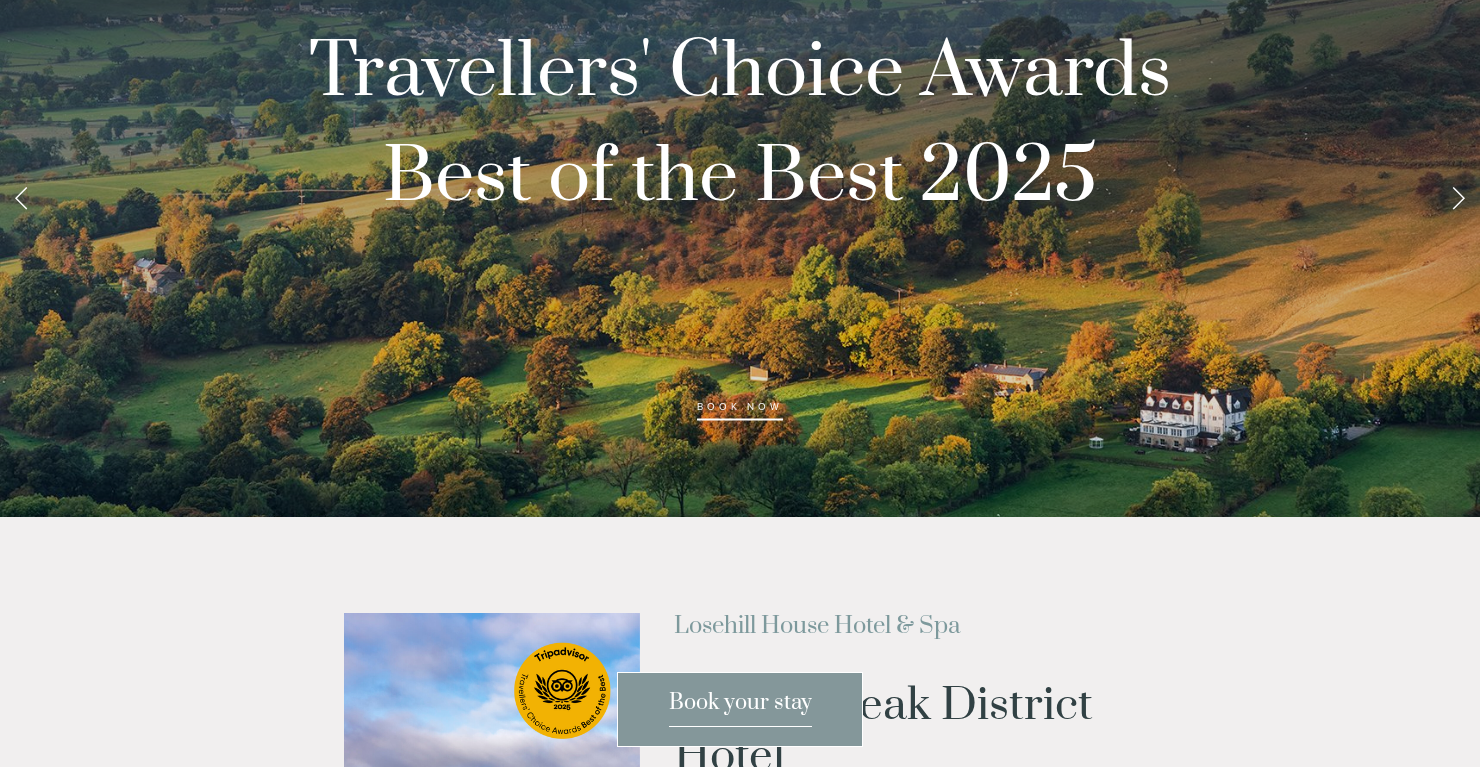 scroll, scrollTop: 0, scrollLeft: 0, axis: both 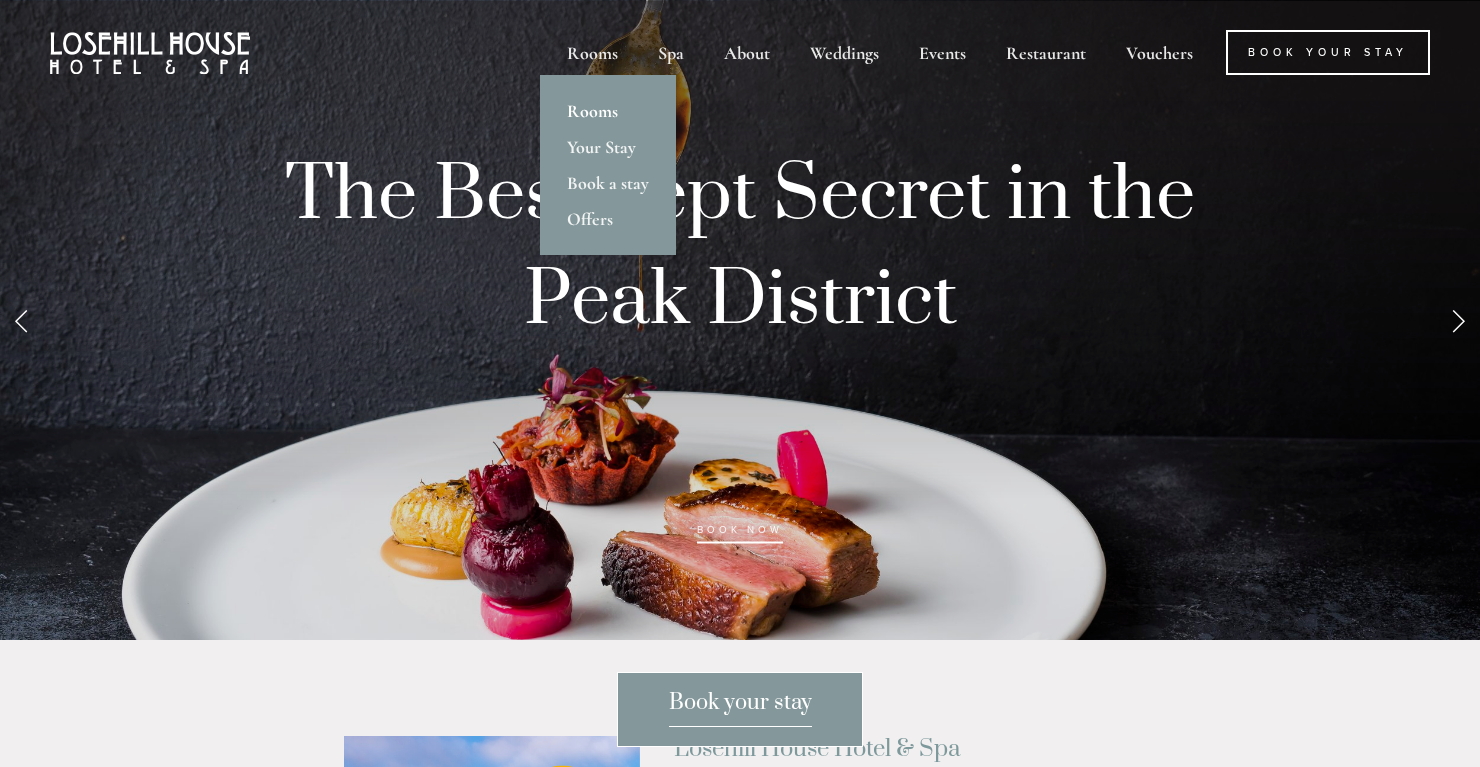click on "Rooms" at bounding box center [608, 111] 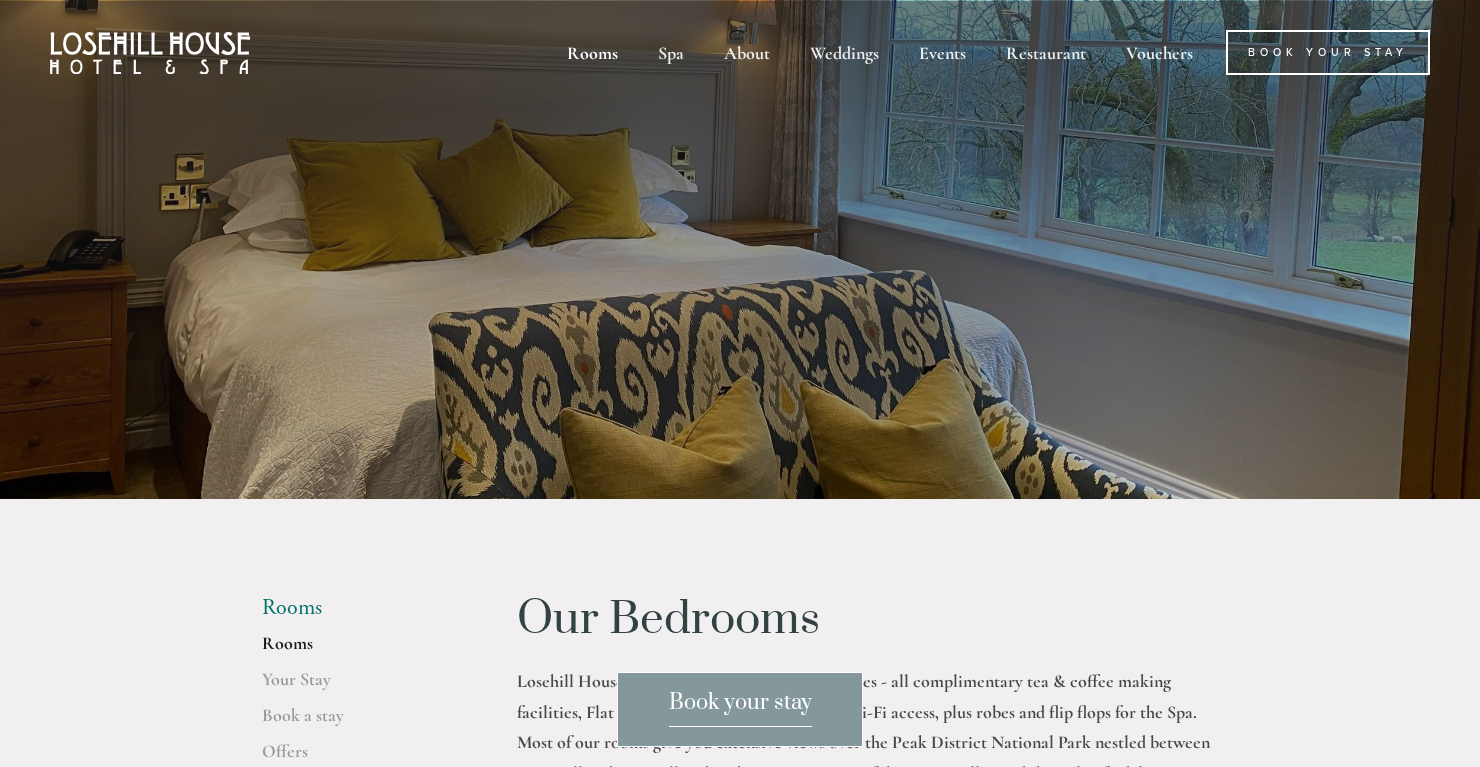 scroll, scrollTop: 0, scrollLeft: 0, axis: both 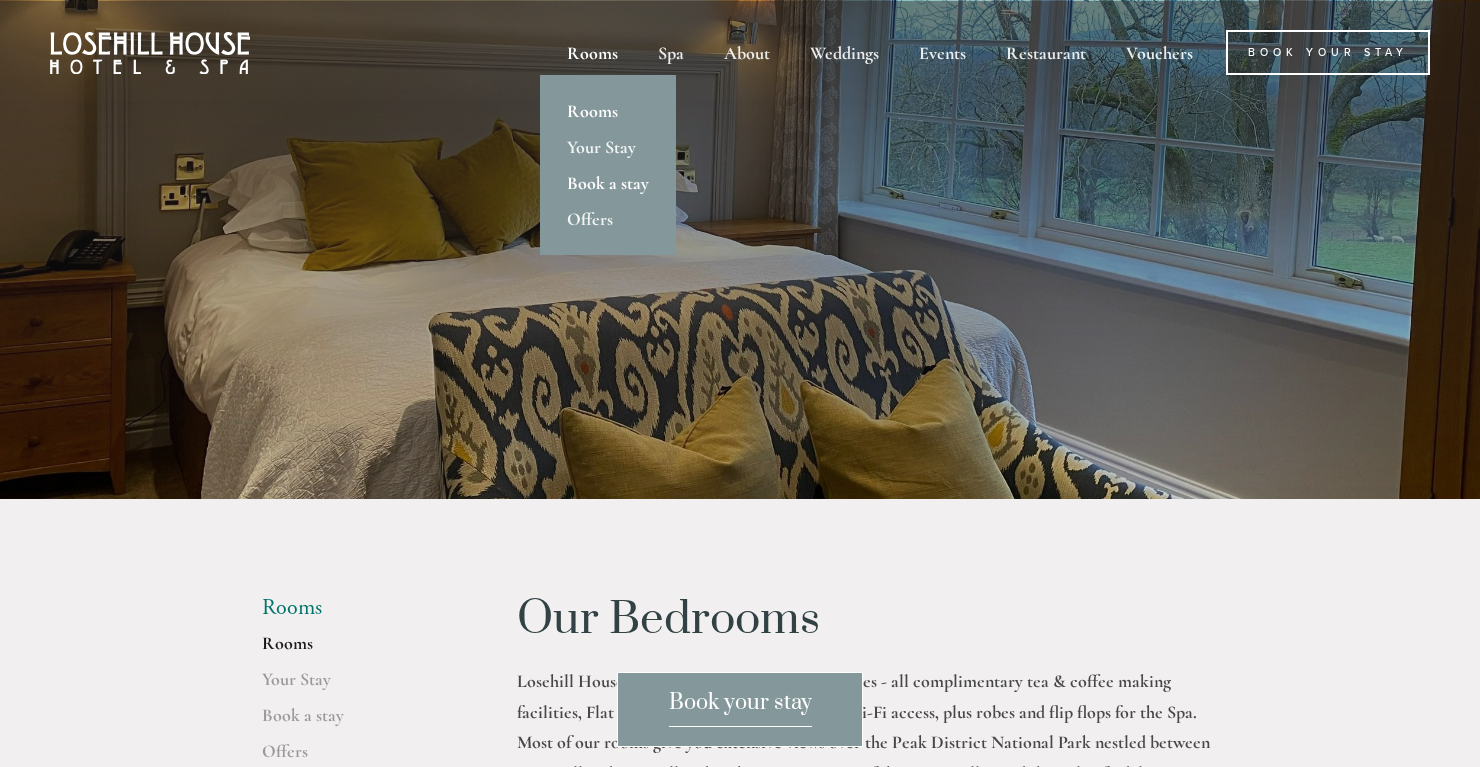 click on "Book a stay" at bounding box center (608, 183) 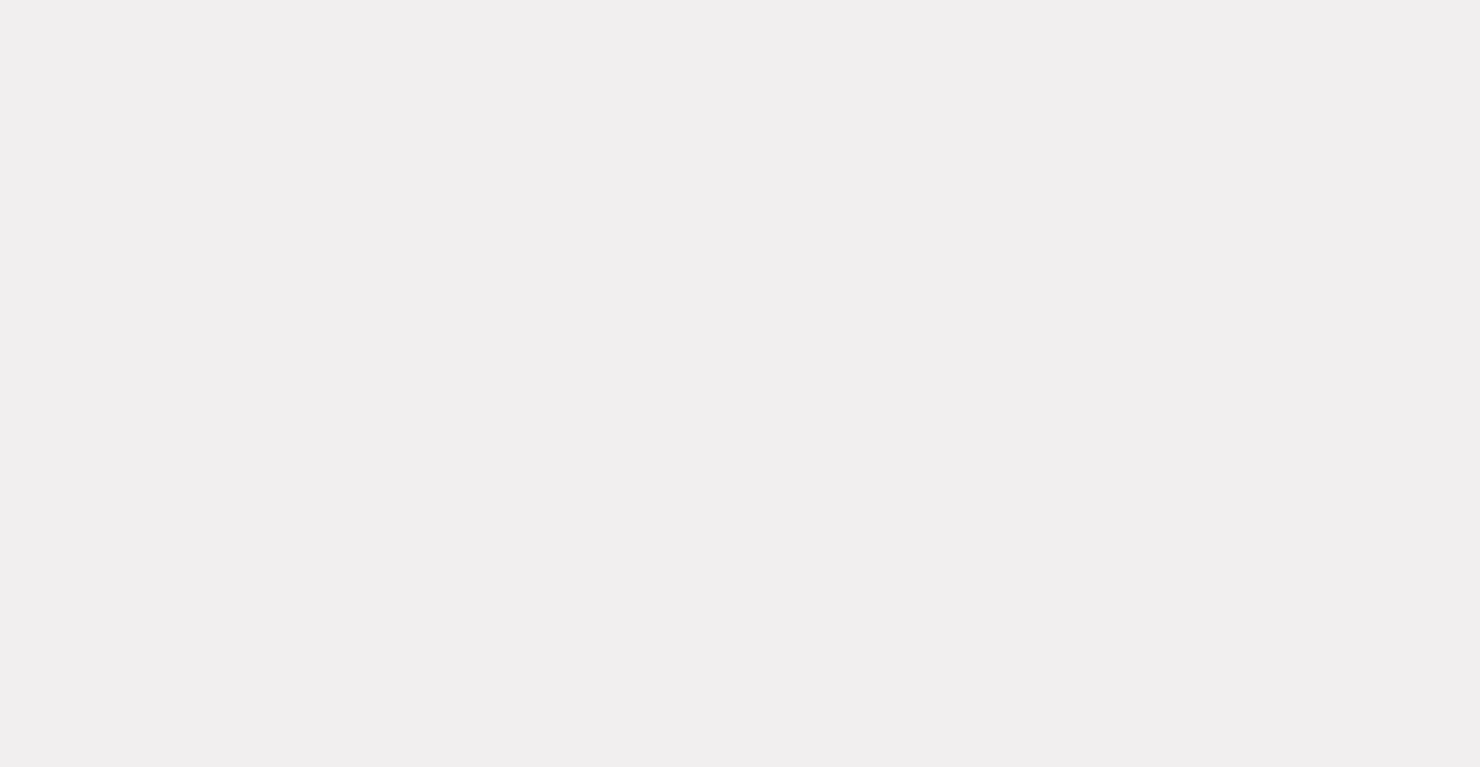scroll, scrollTop: 696, scrollLeft: 0, axis: vertical 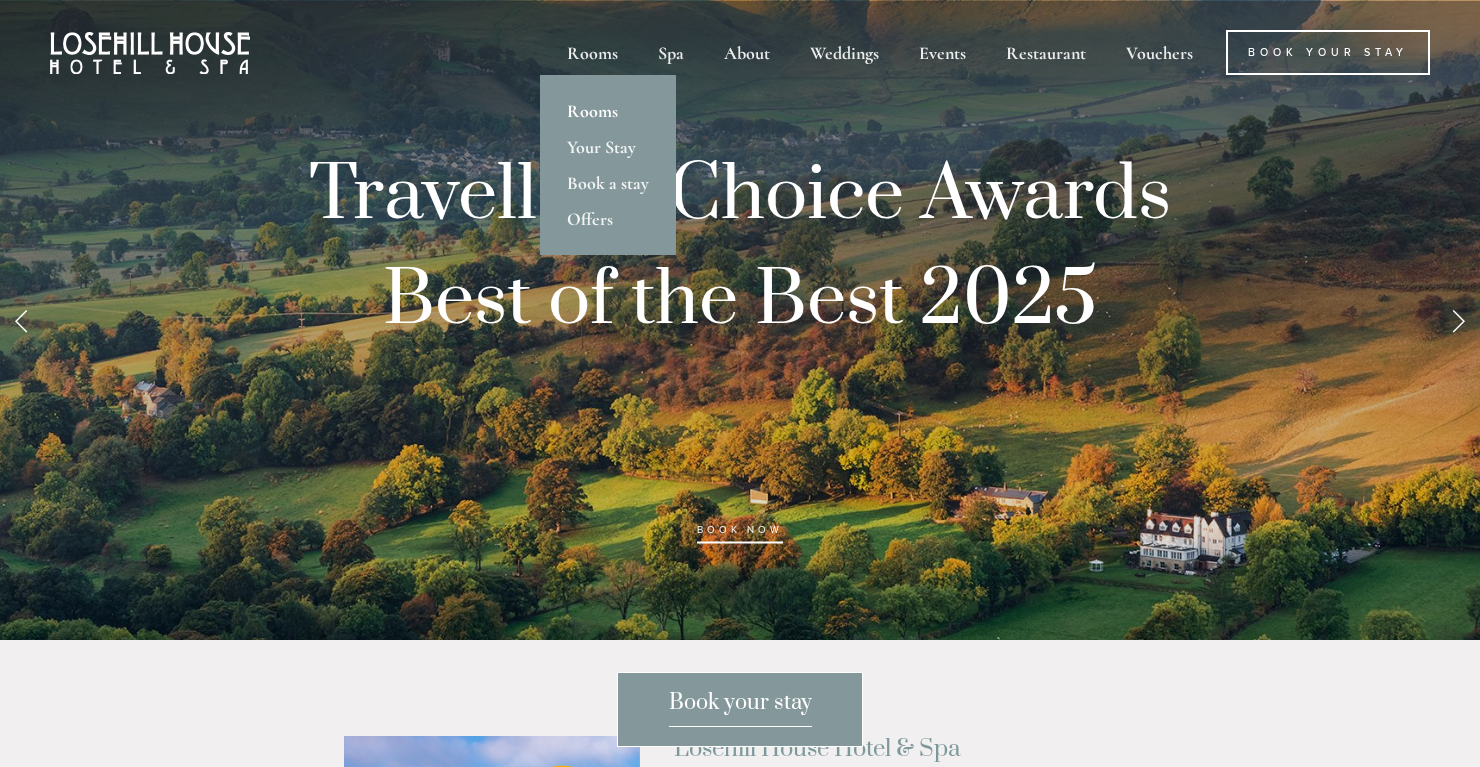 click on "Rooms" at bounding box center (608, 111) 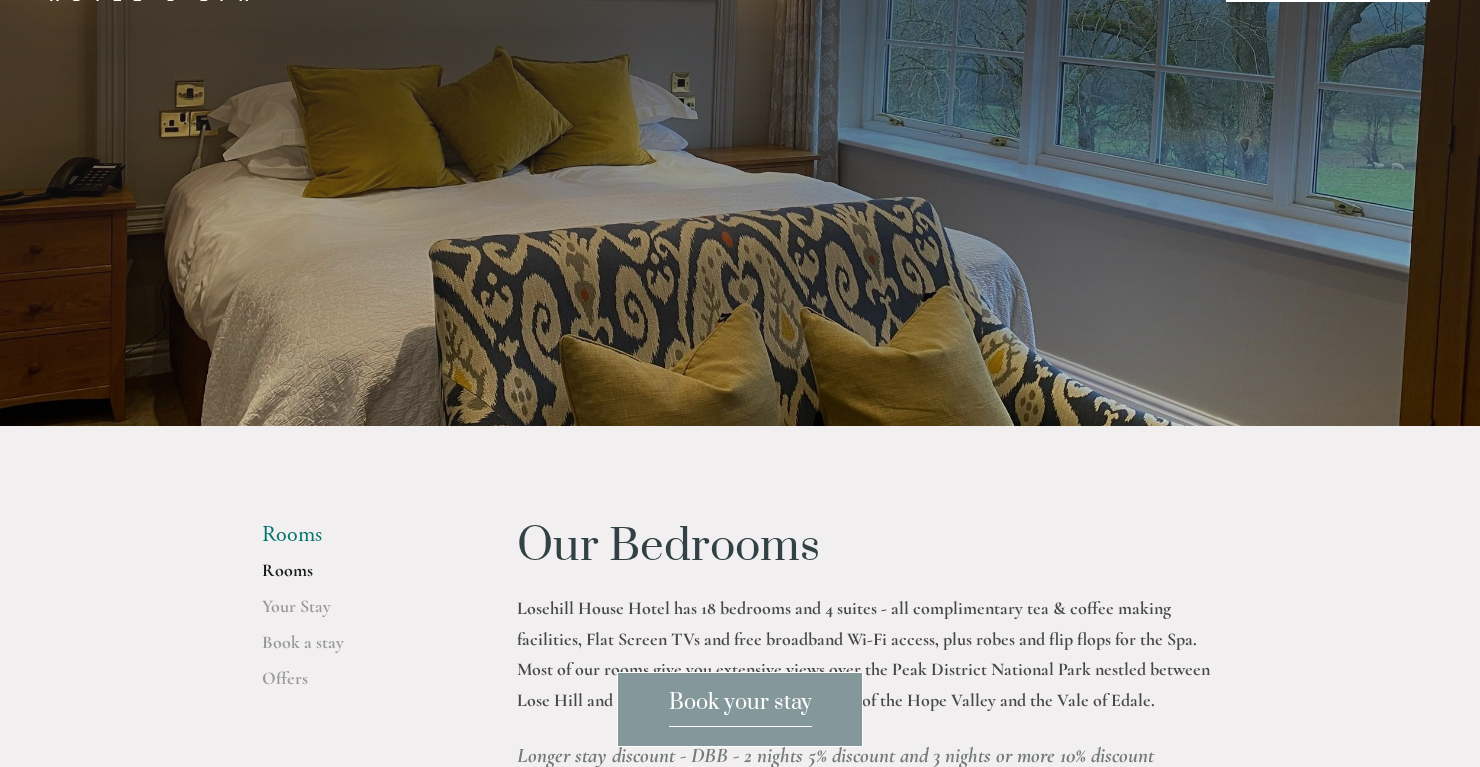 scroll, scrollTop: 170, scrollLeft: 0, axis: vertical 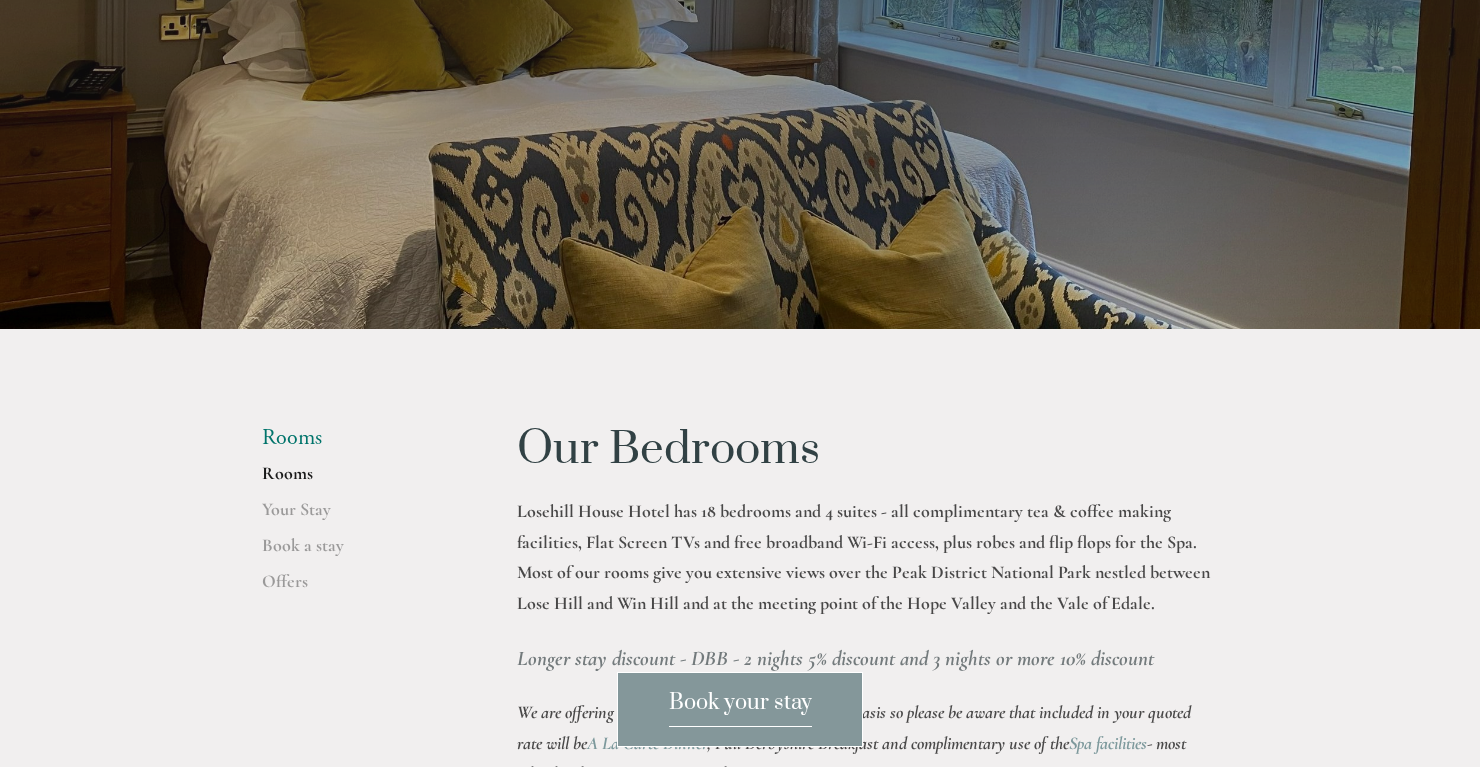 click on "Book your stay" at bounding box center [740, 708] 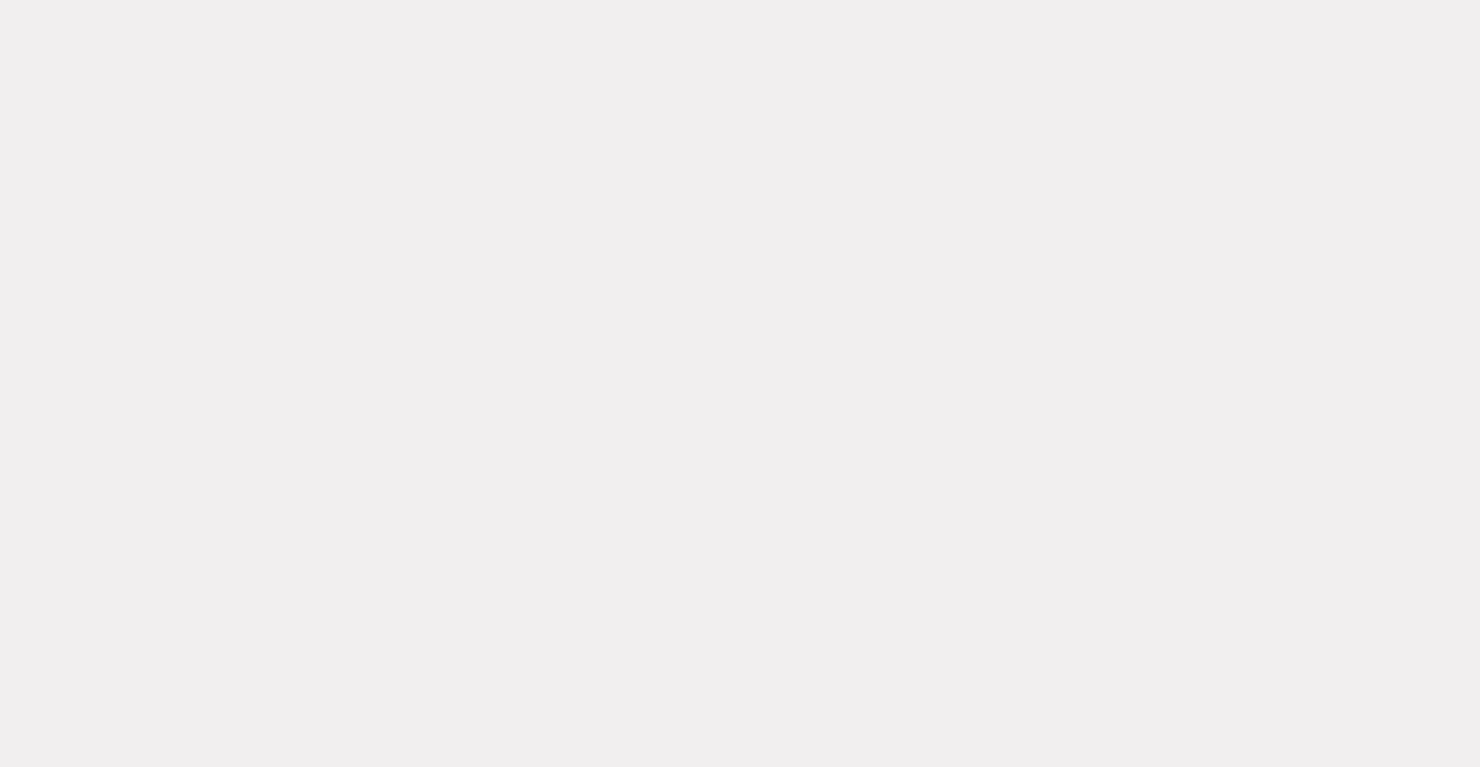 scroll, scrollTop: 0, scrollLeft: 0, axis: both 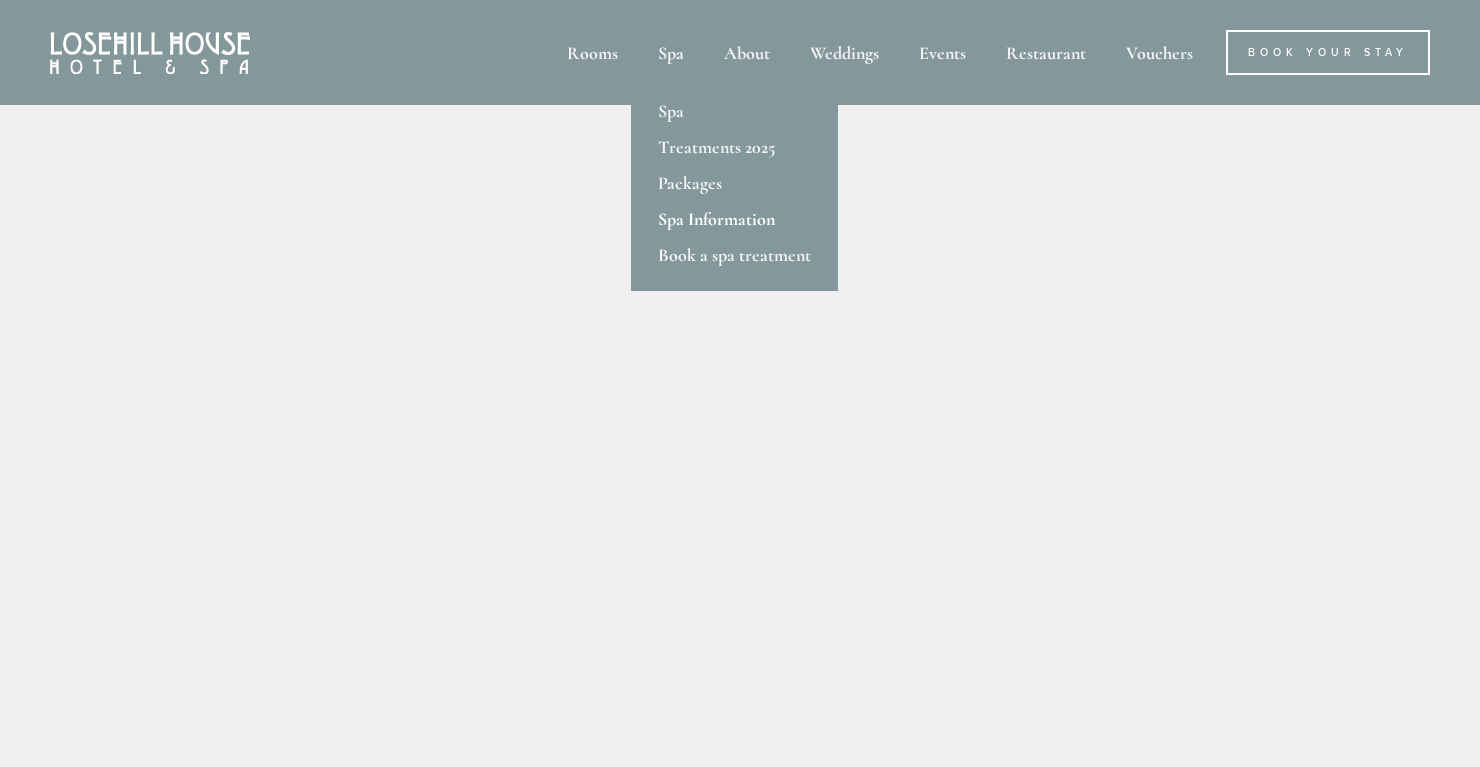 click on "Spa Information" at bounding box center [734, 219] 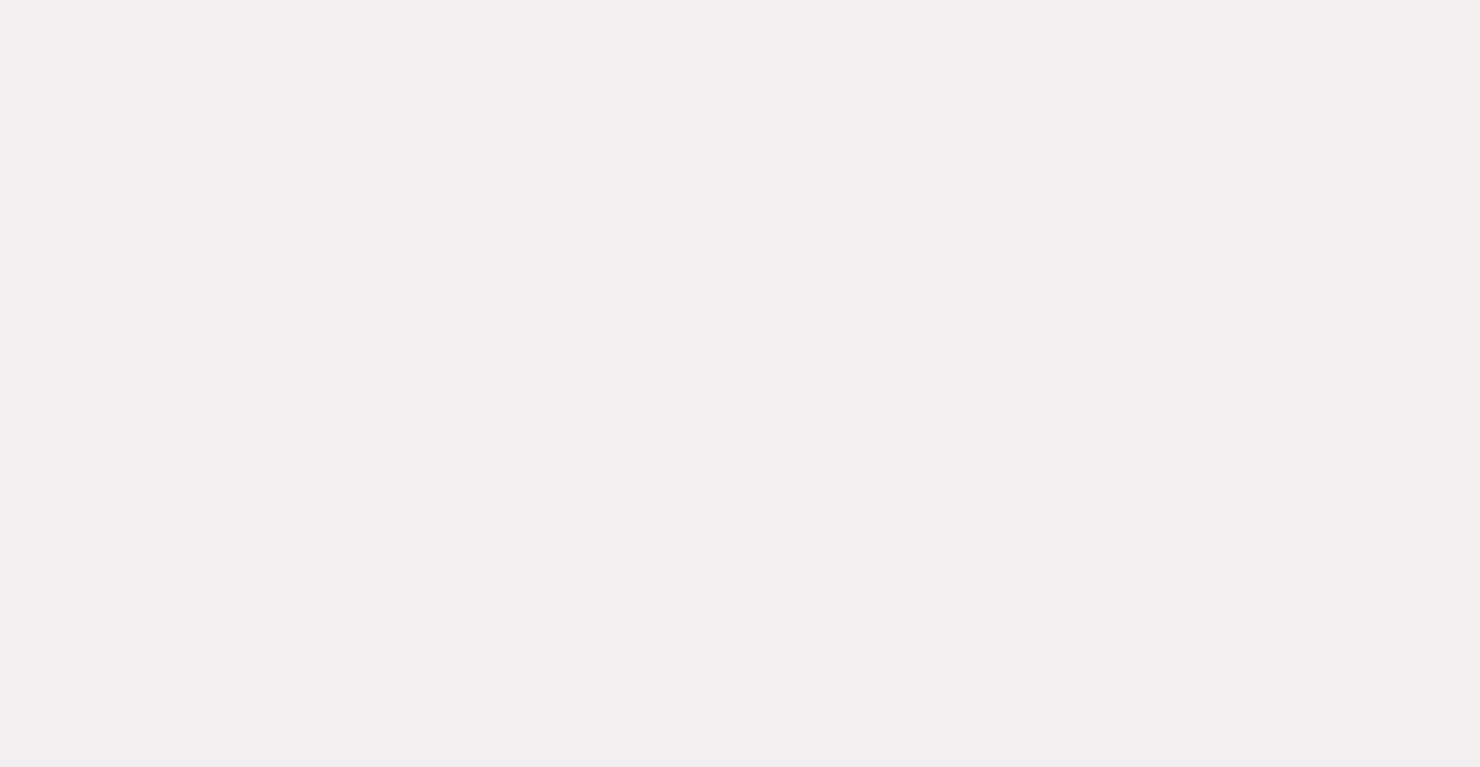 scroll, scrollTop: 553, scrollLeft: 0, axis: vertical 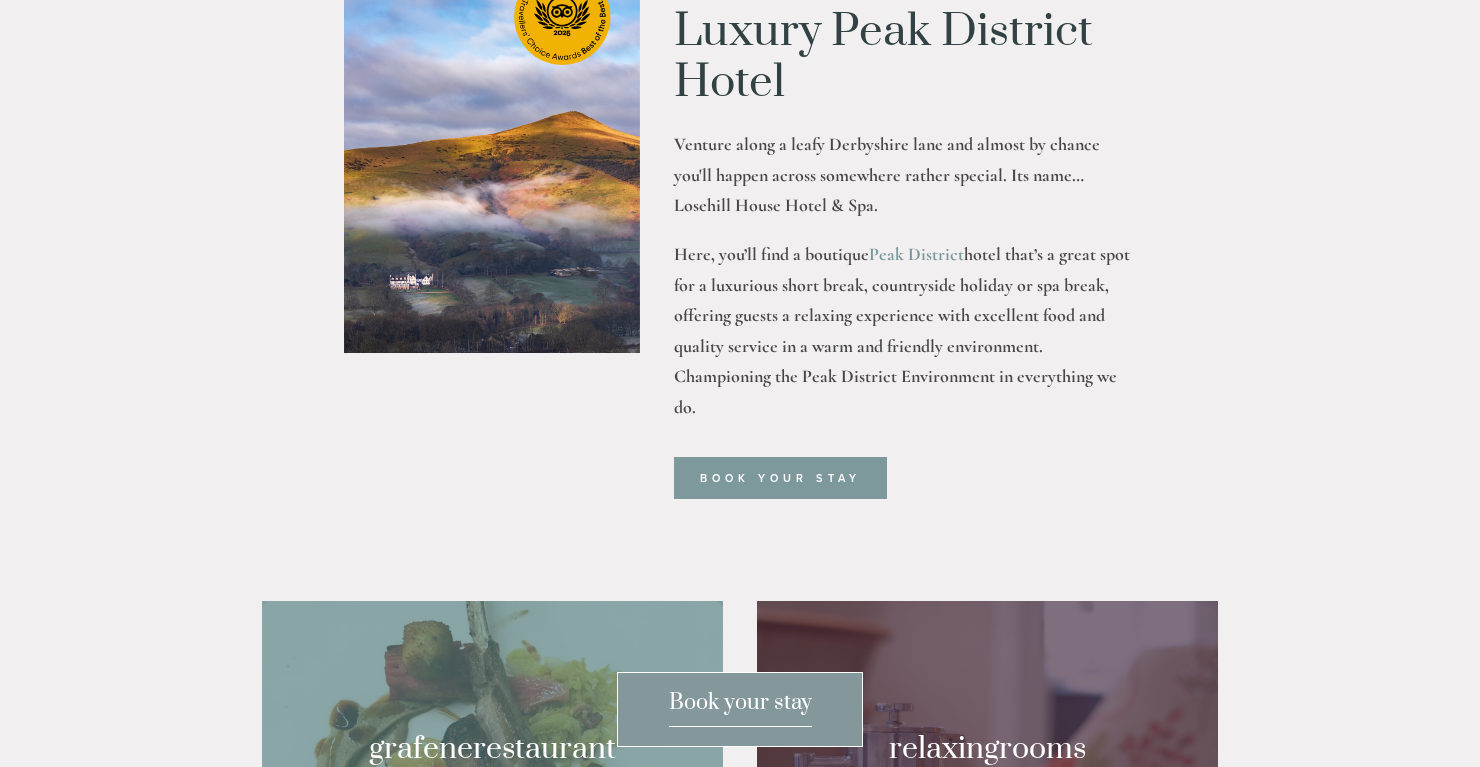 click on "Book your stay" at bounding box center (740, 709) 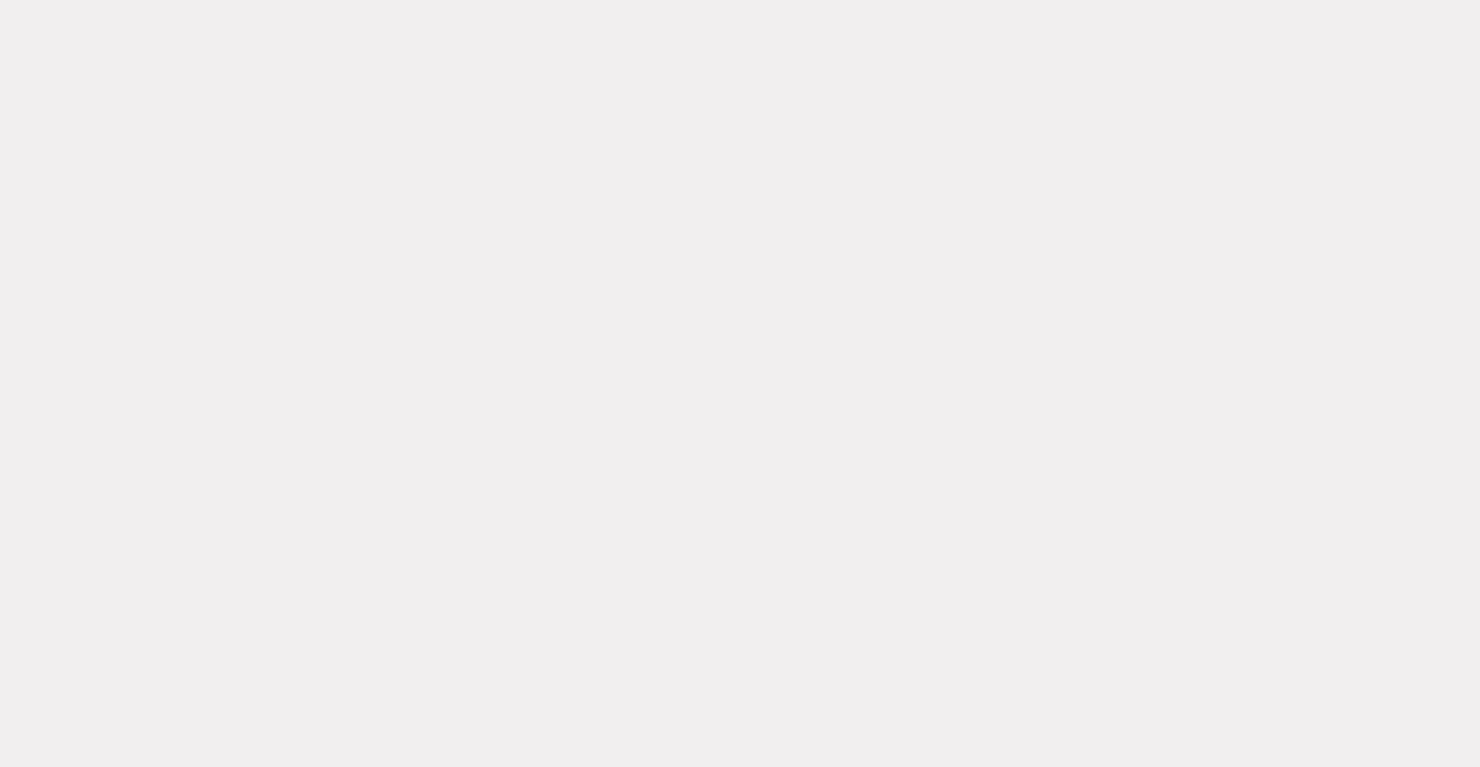 scroll, scrollTop: 0, scrollLeft: 0, axis: both 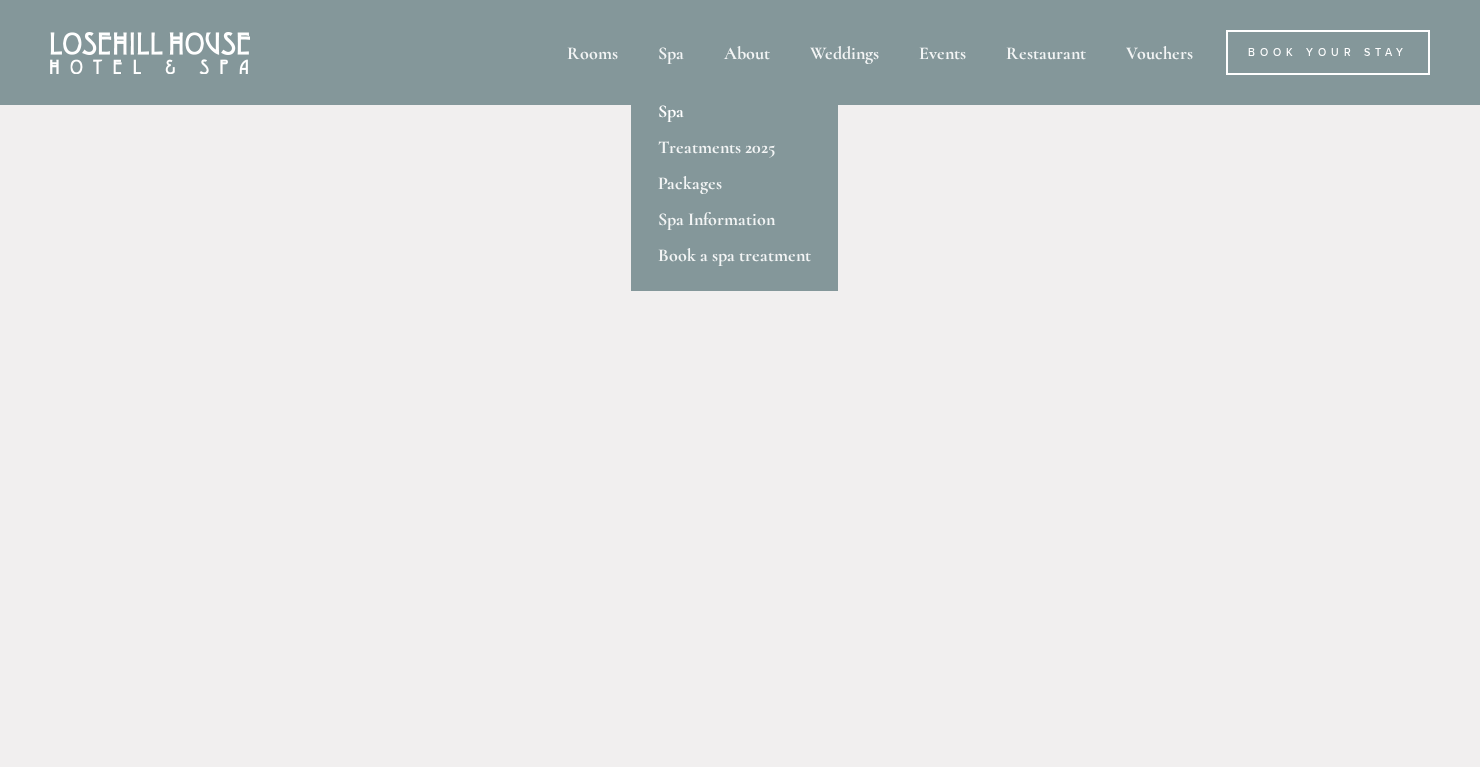 click on "Spa" at bounding box center (734, 111) 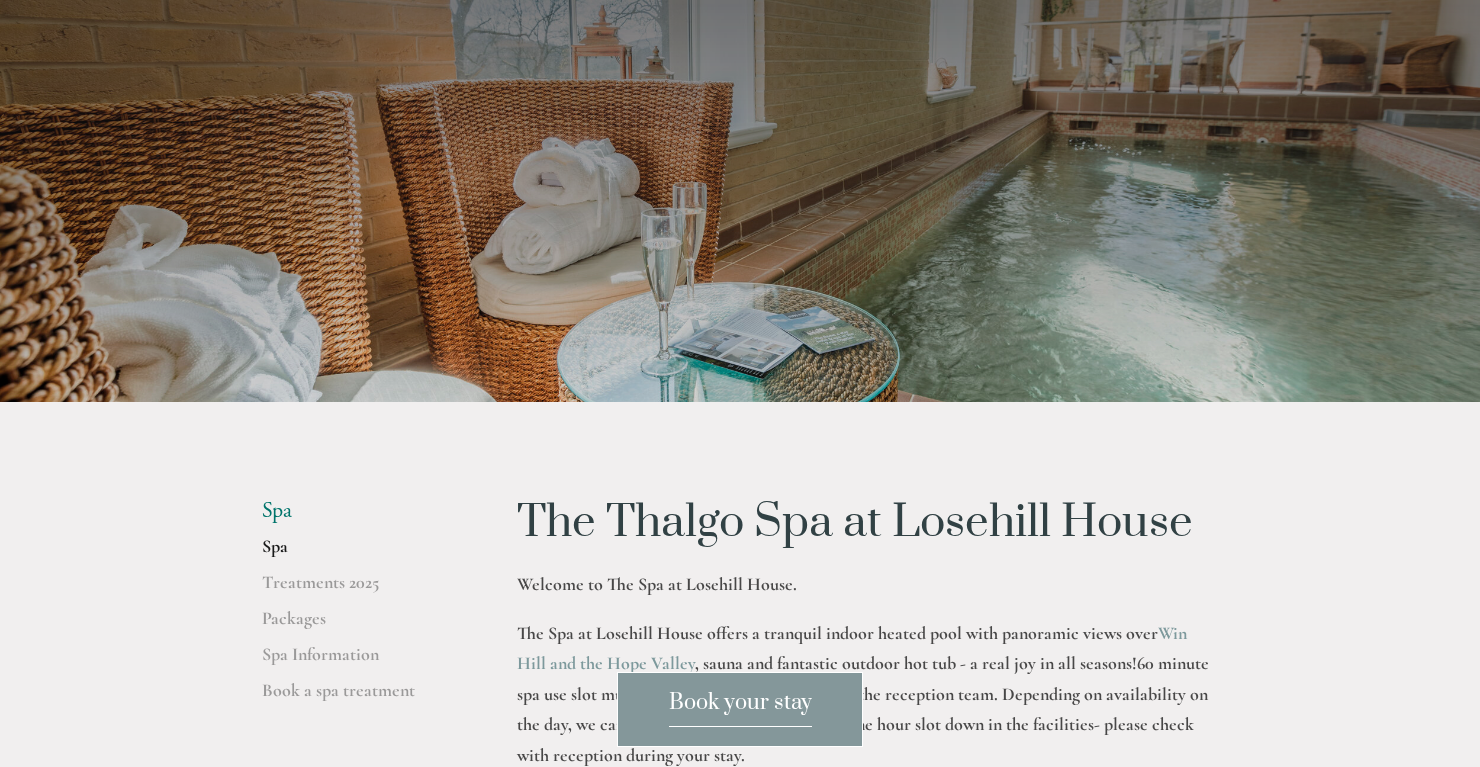 scroll, scrollTop: 0, scrollLeft: 0, axis: both 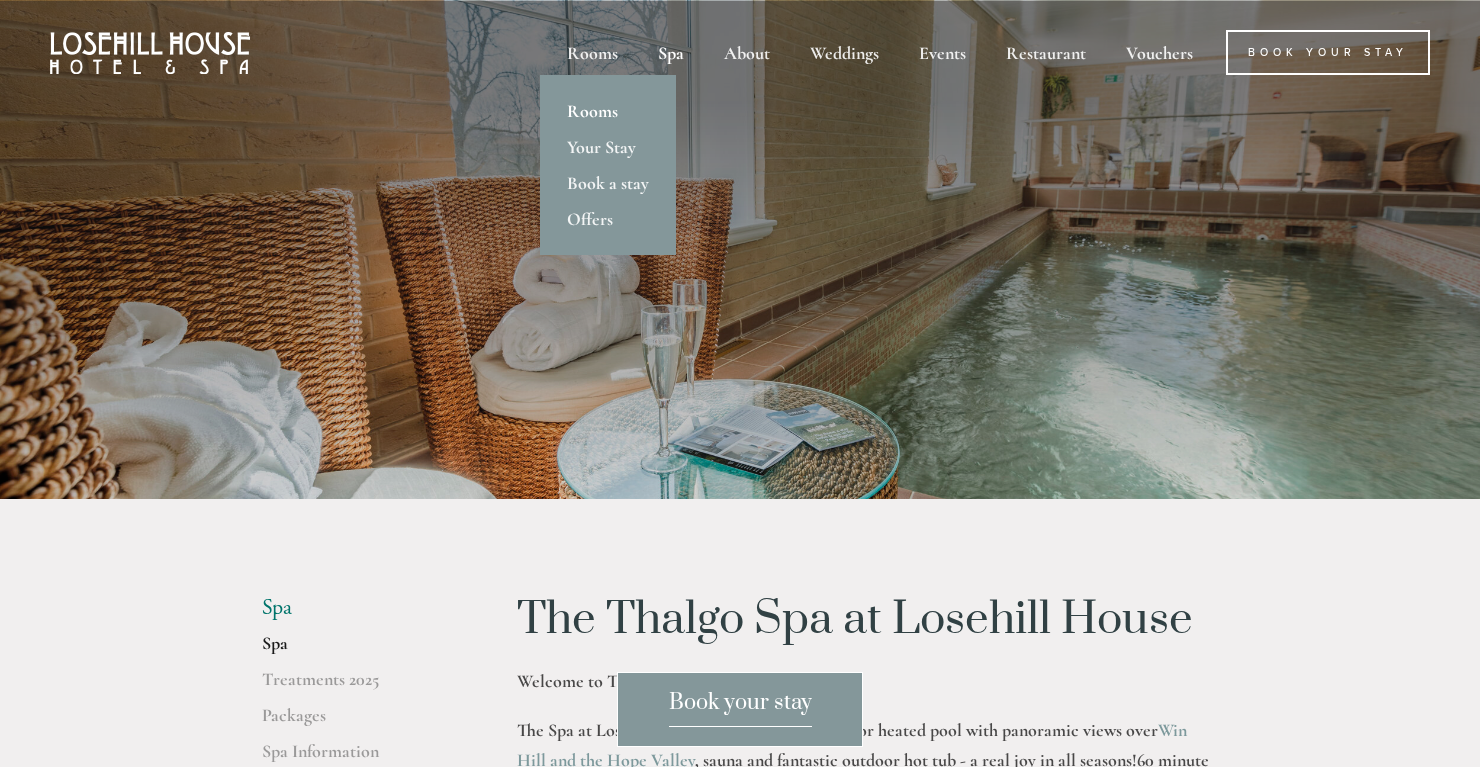 click on "Rooms" at bounding box center [608, 111] 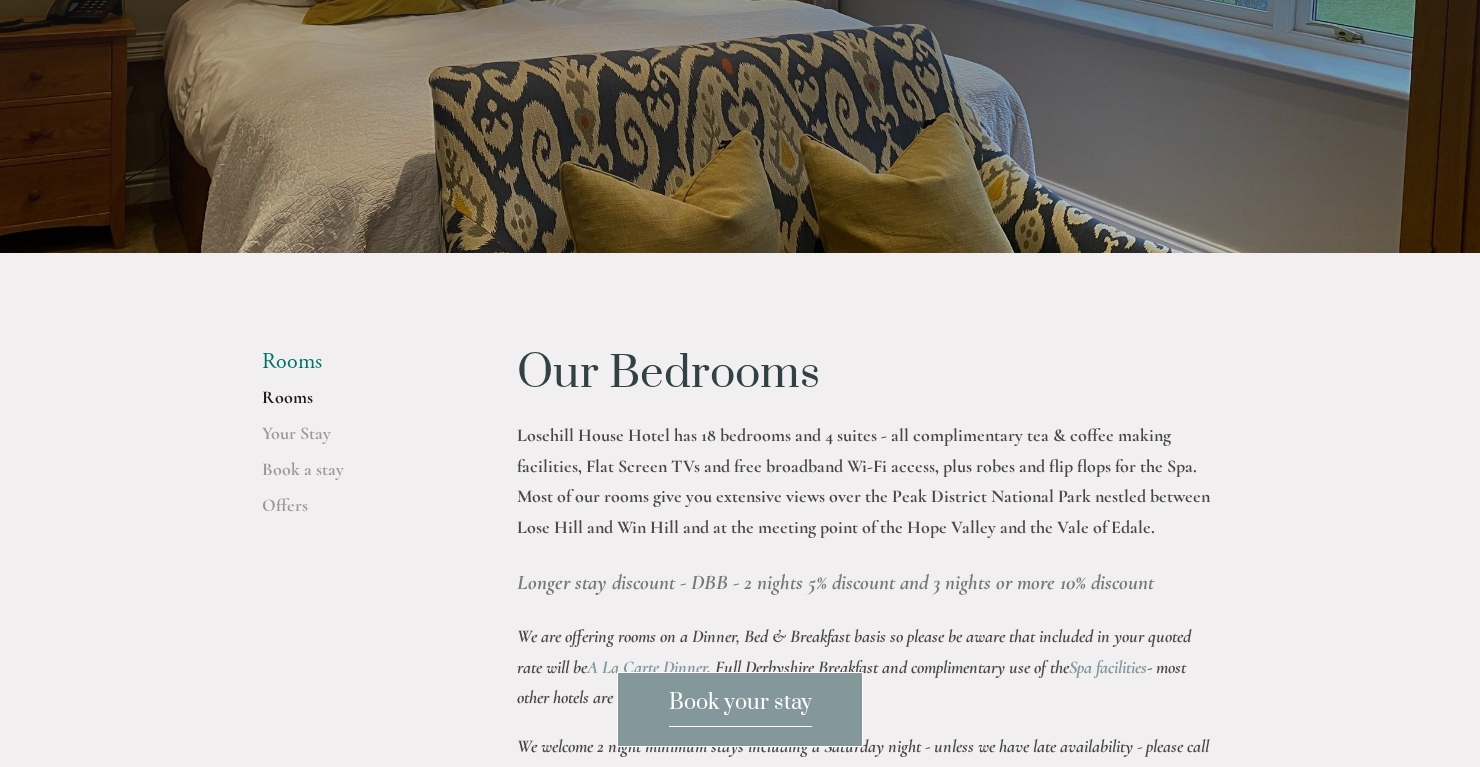 scroll, scrollTop: 350, scrollLeft: 0, axis: vertical 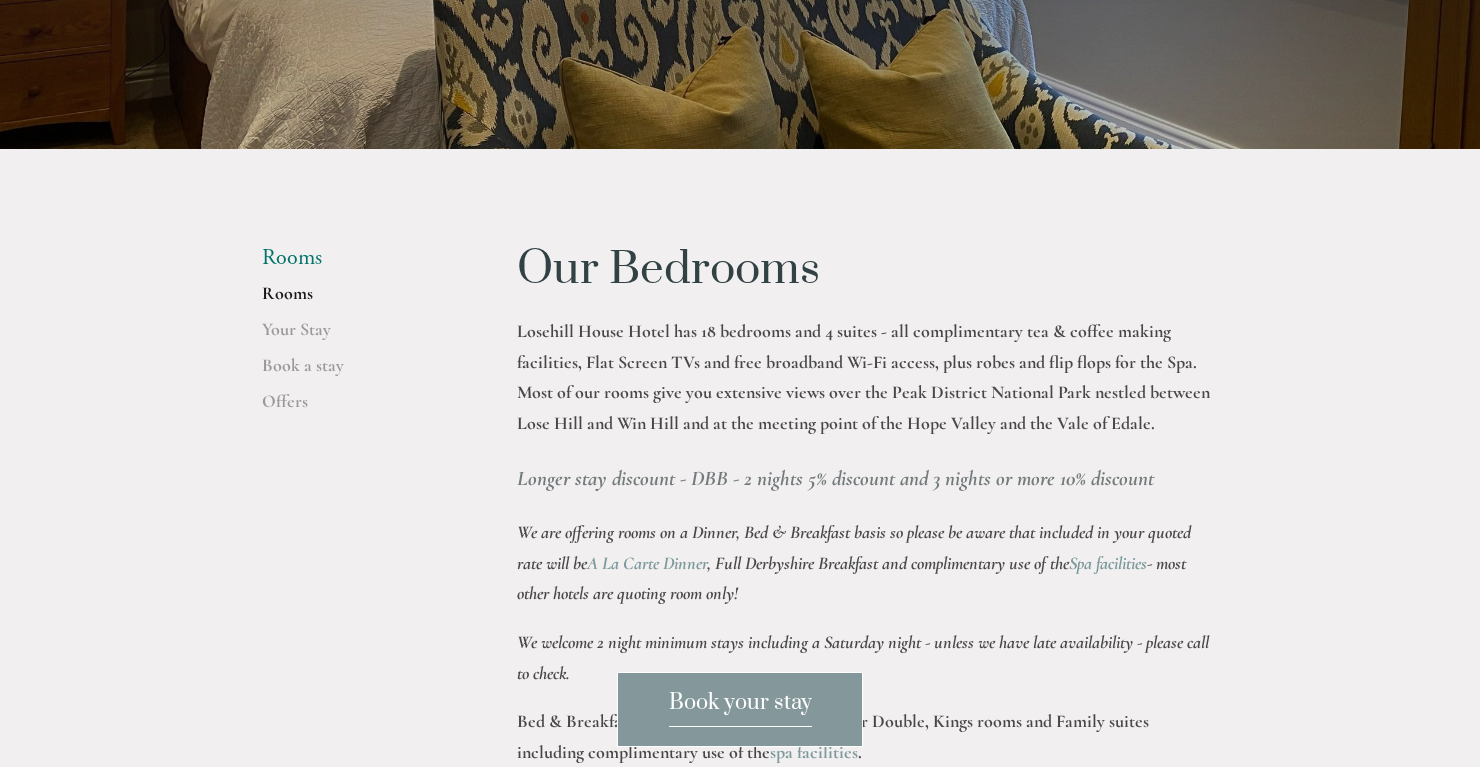 click on "Book your stay" at bounding box center (740, 708) 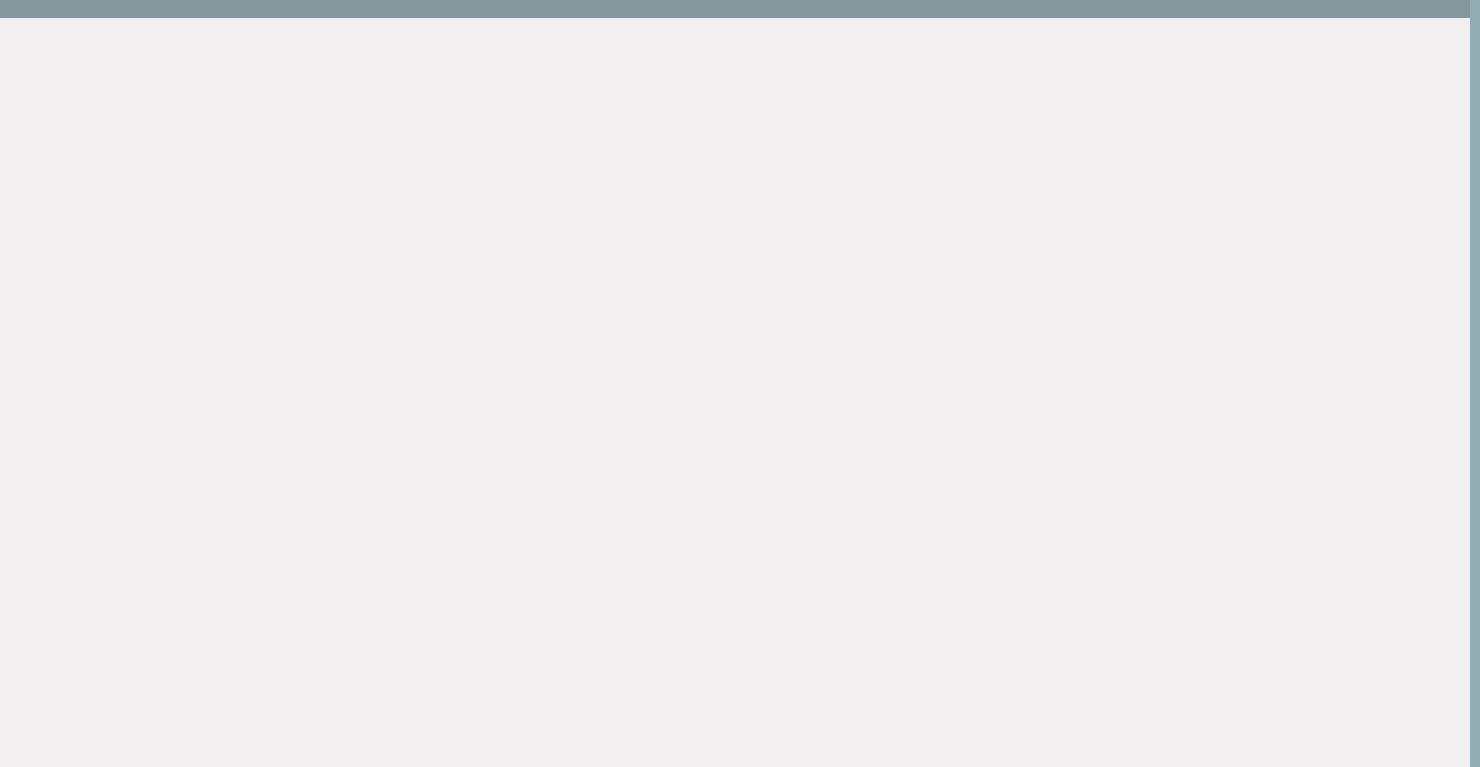 scroll, scrollTop: 0, scrollLeft: 10, axis: horizontal 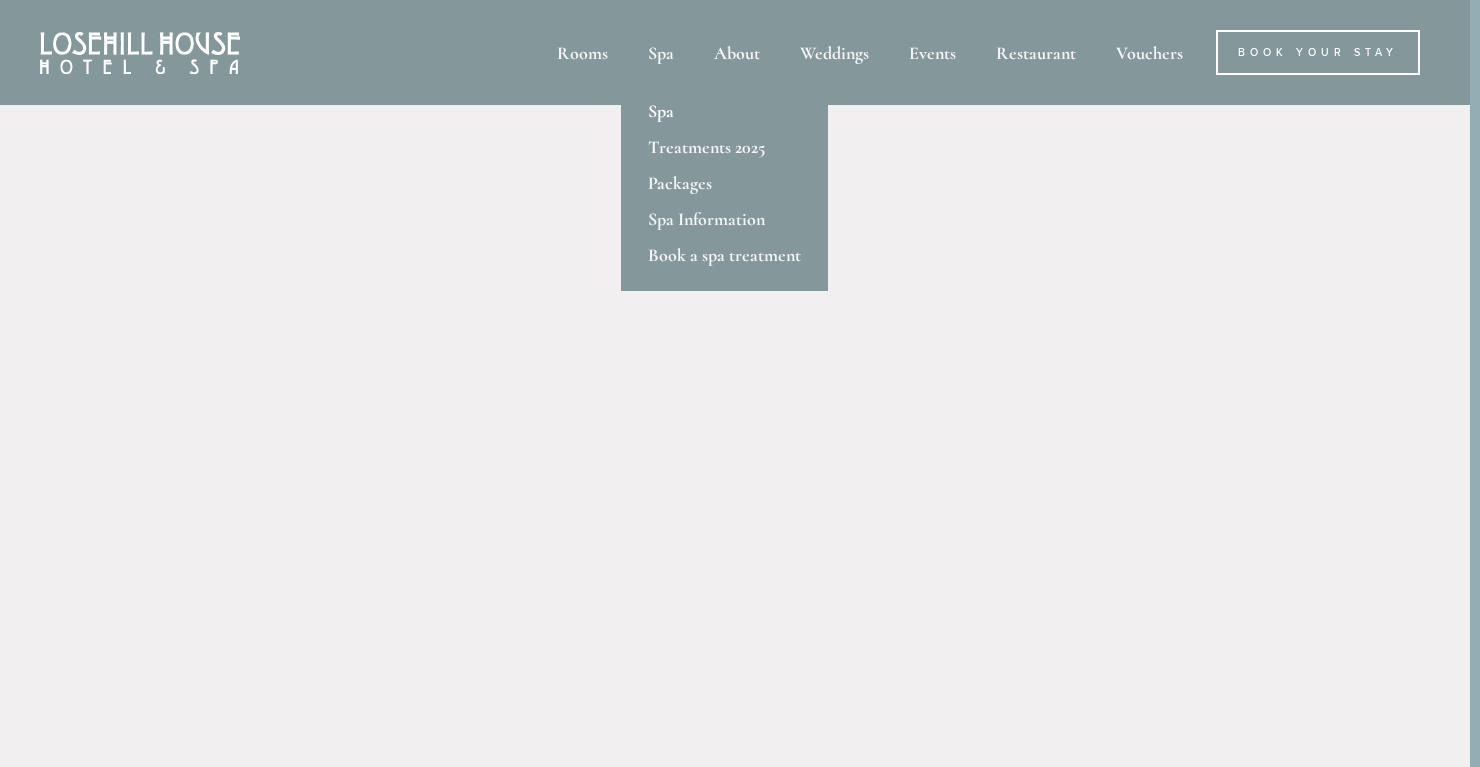 click on "Spa" at bounding box center [724, 111] 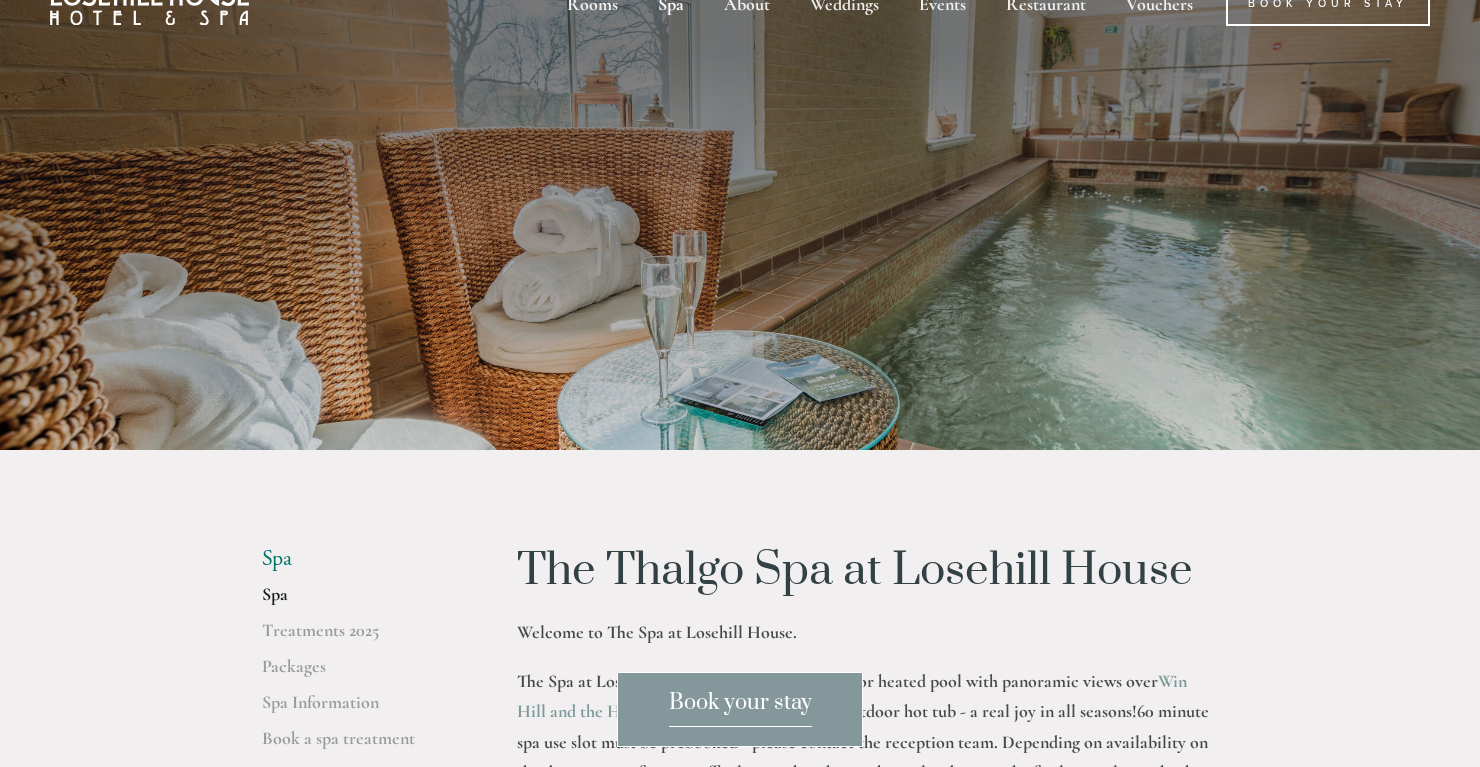 scroll, scrollTop: 0, scrollLeft: 0, axis: both 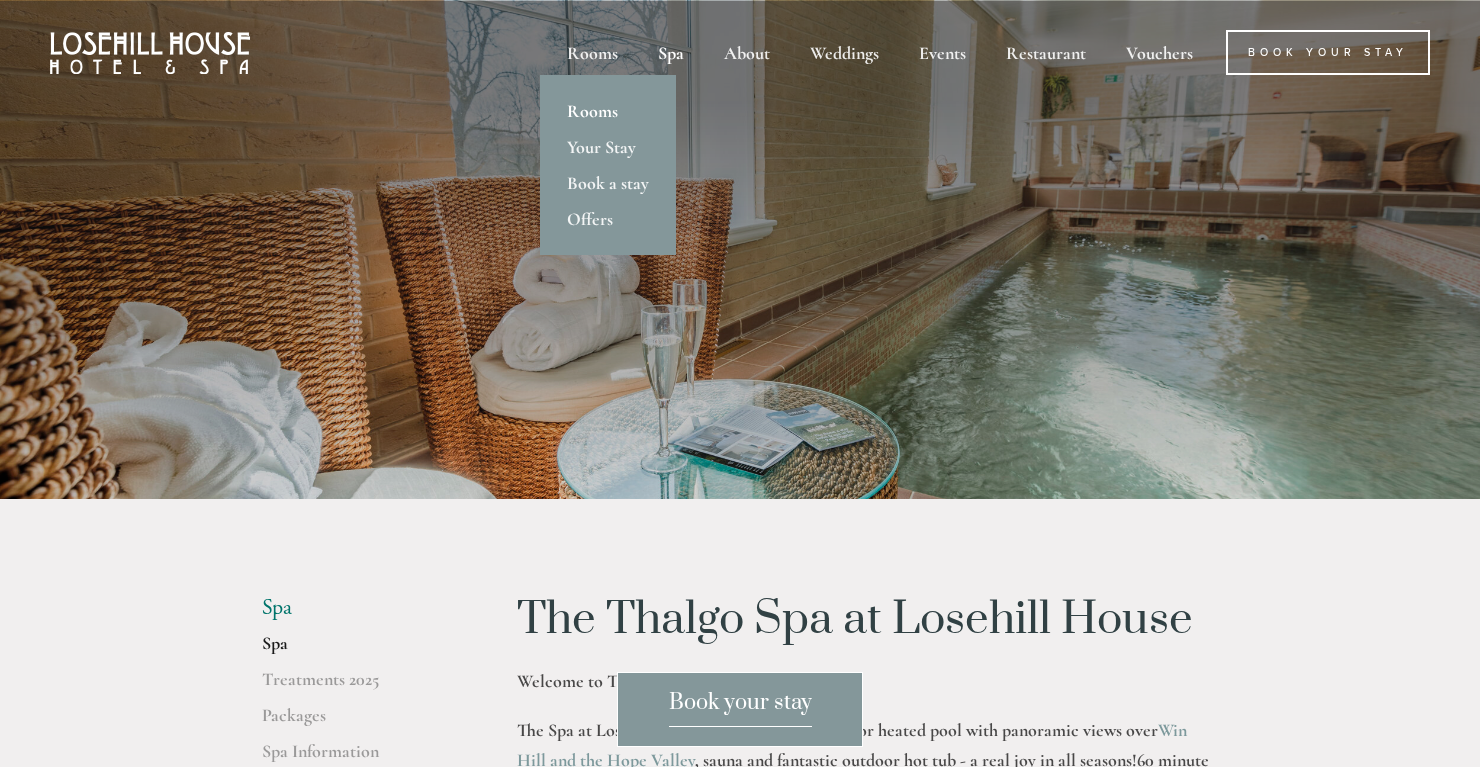 click on "Rooms" at bounding box center [608, 111] 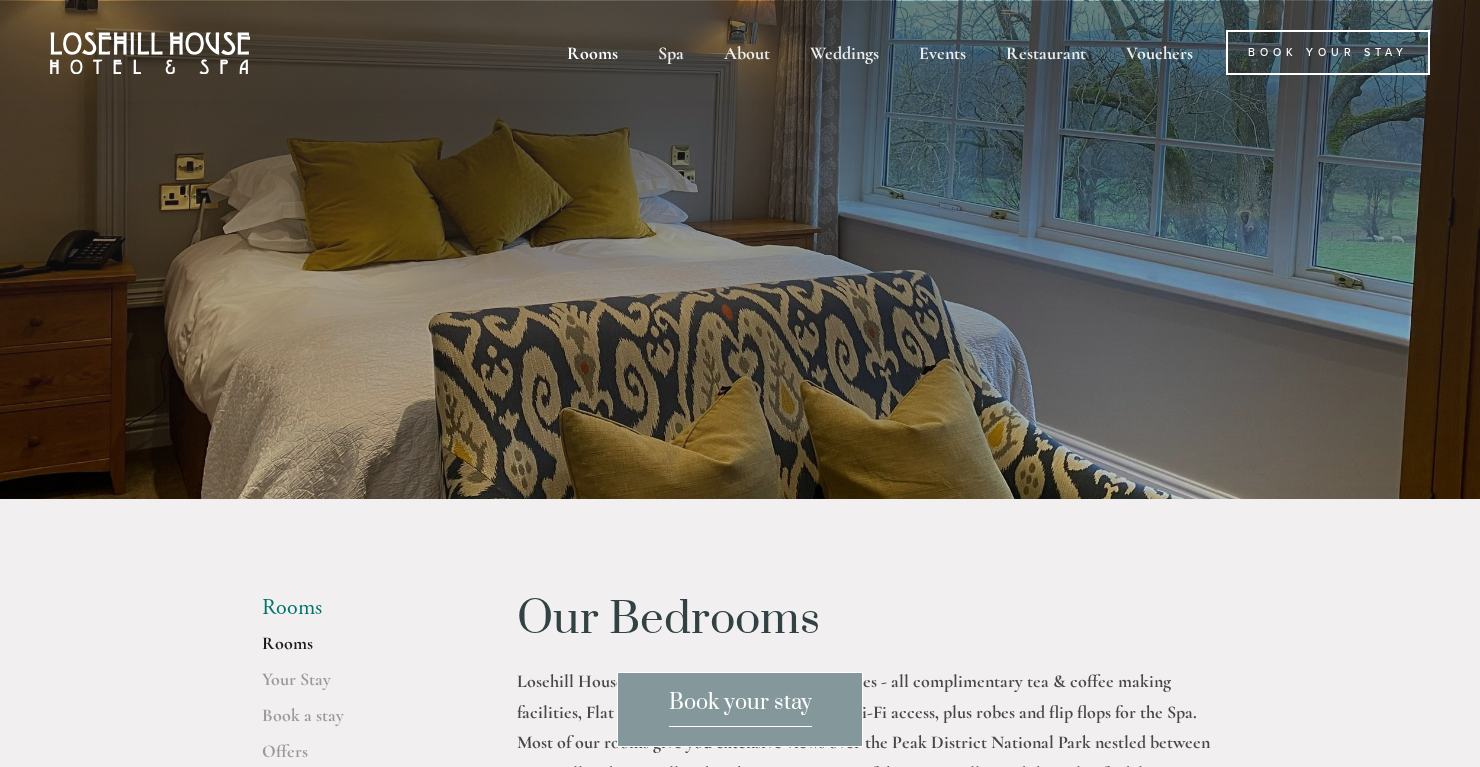 scroll, scrollTop: 0, scrollLeft: 0, axis: both 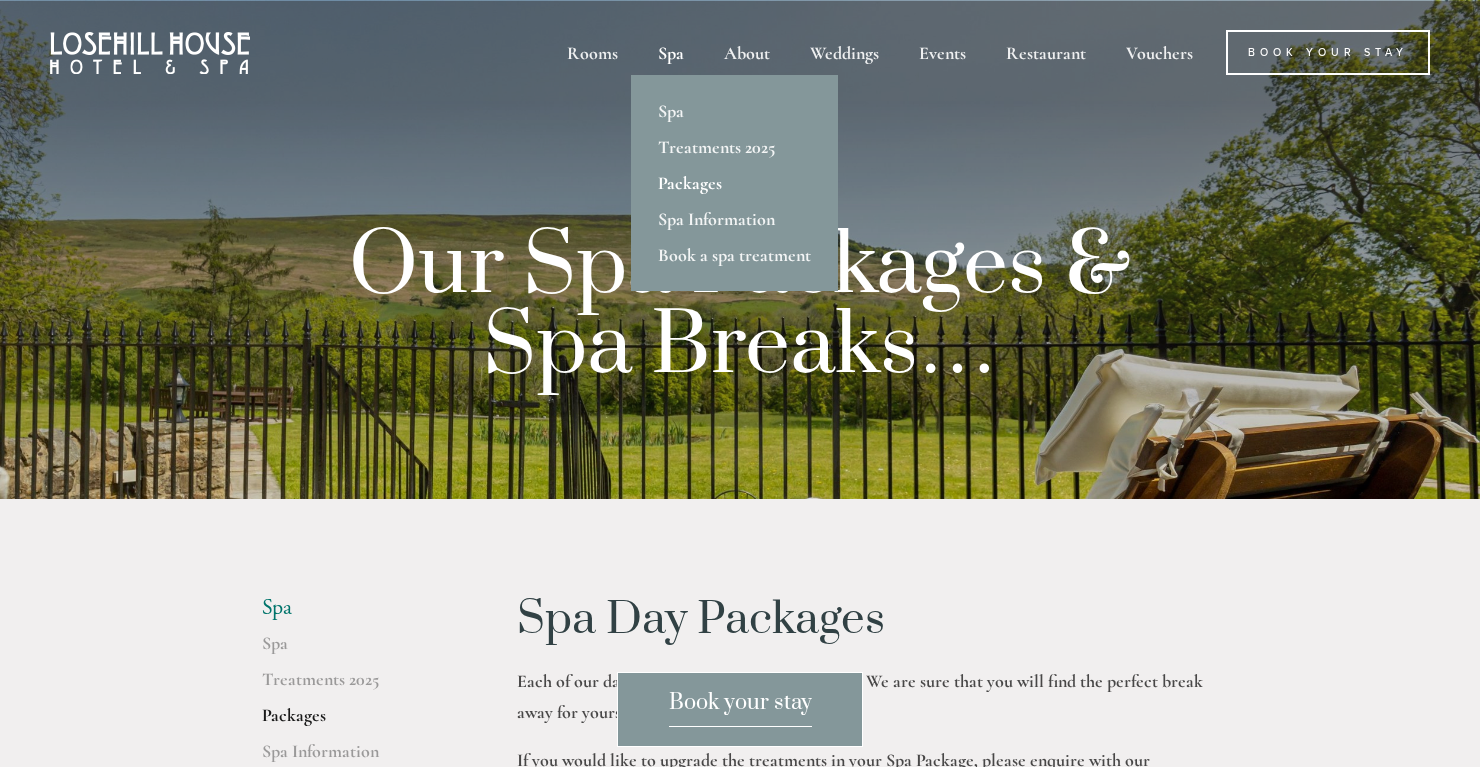 click on "Packages" at bounding box center (734, 183) 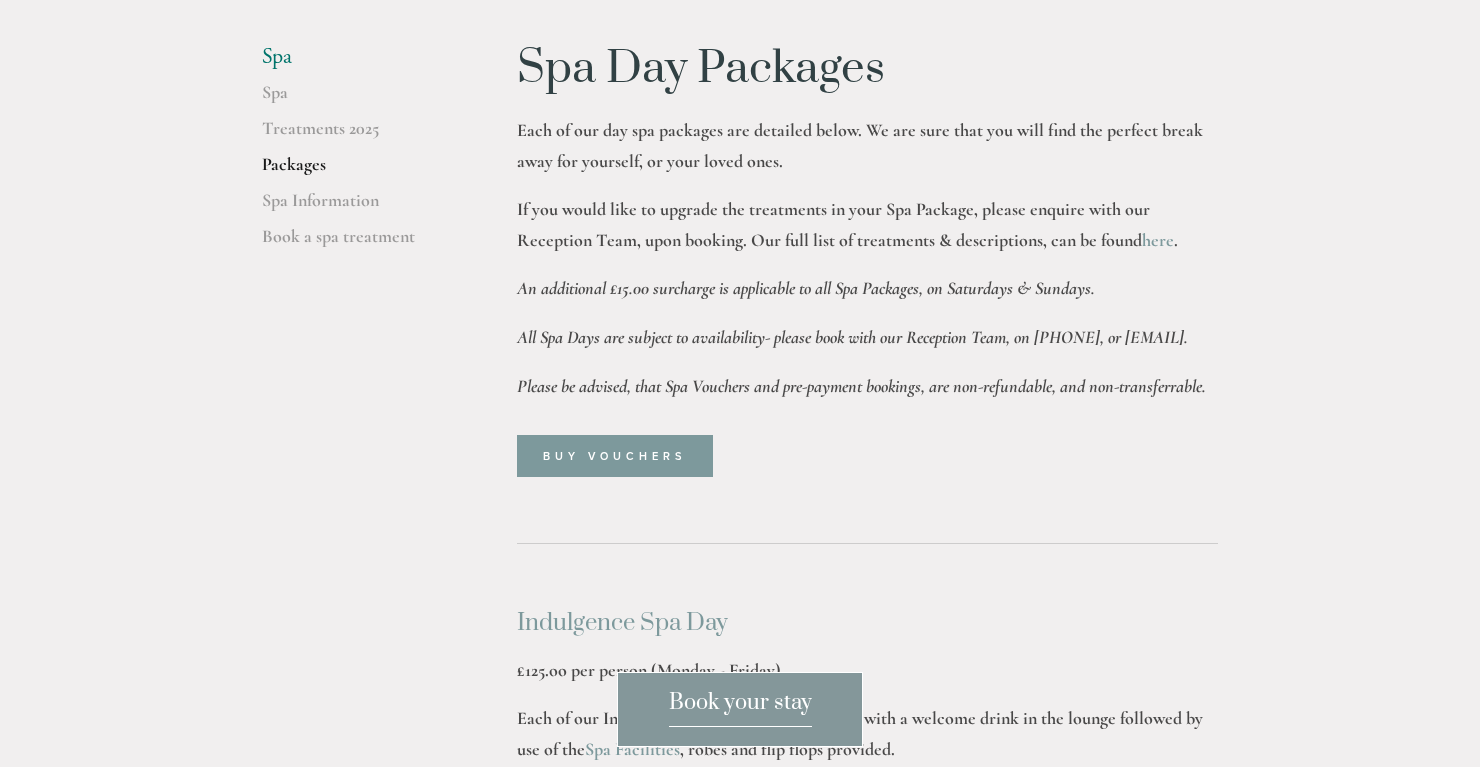 scroll, scrollTop: 550, scrollLeft: 0, axis: vertical 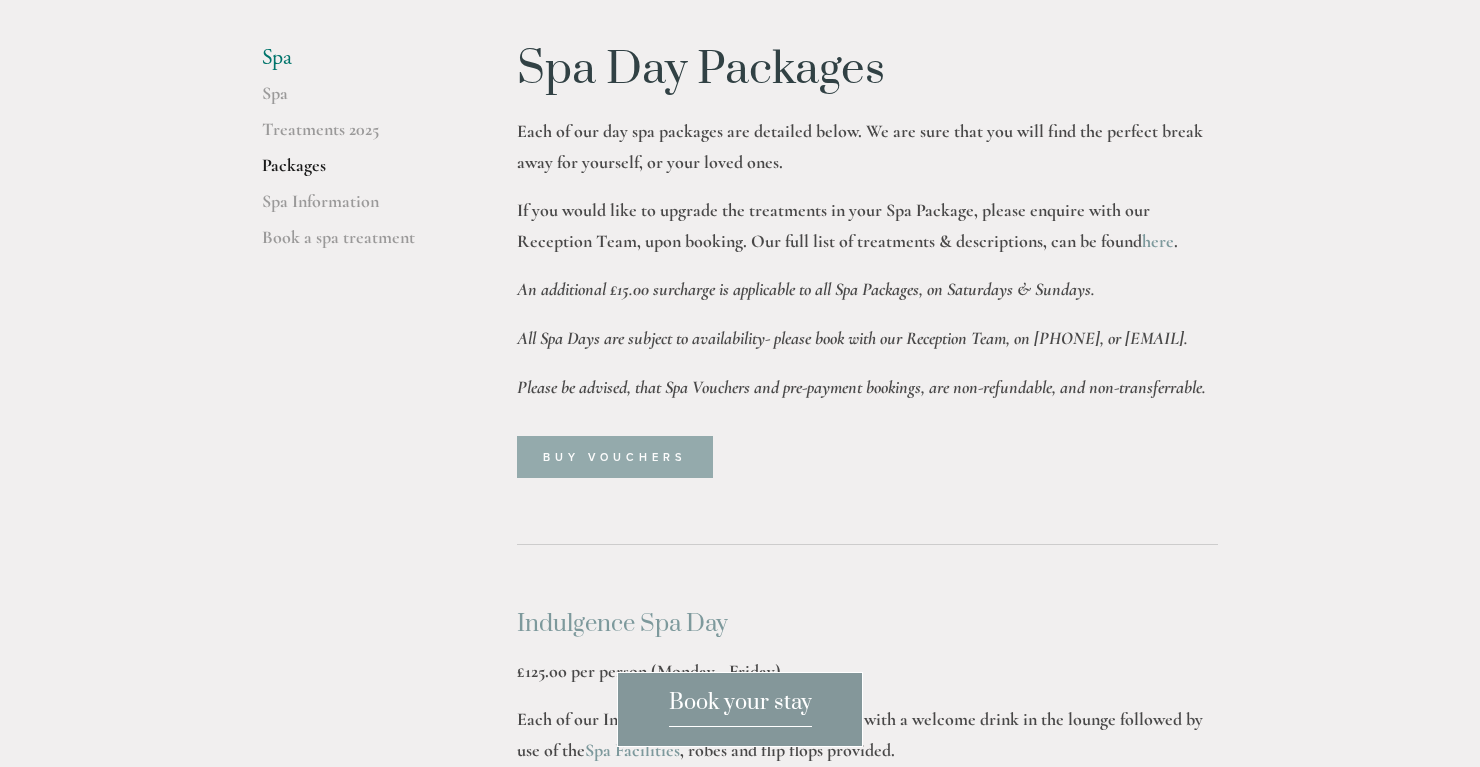 click on "Buy Vouchers" at bounding box center [615, 457] 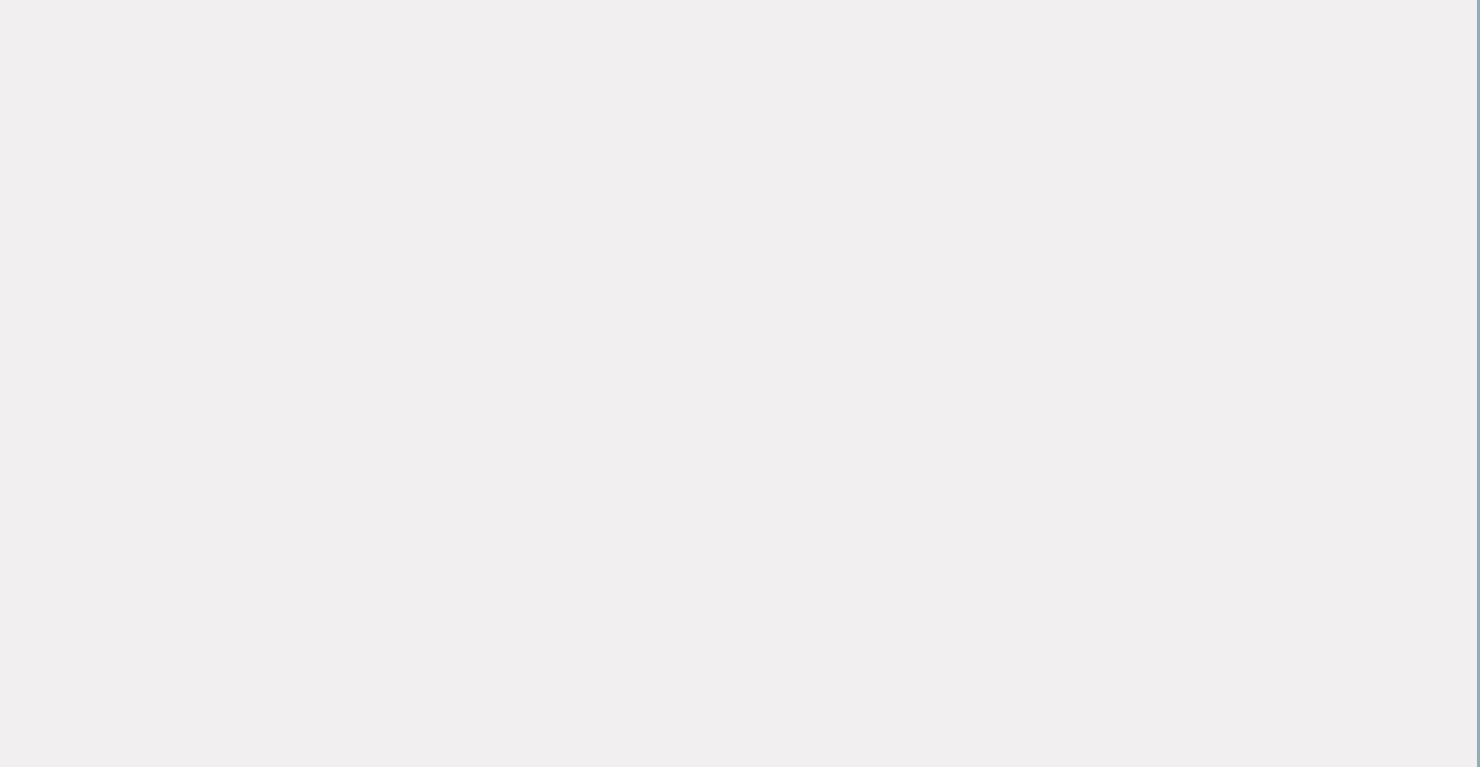 scroll, scrollTop: 1915, scrollLeft: 3, axis: both 